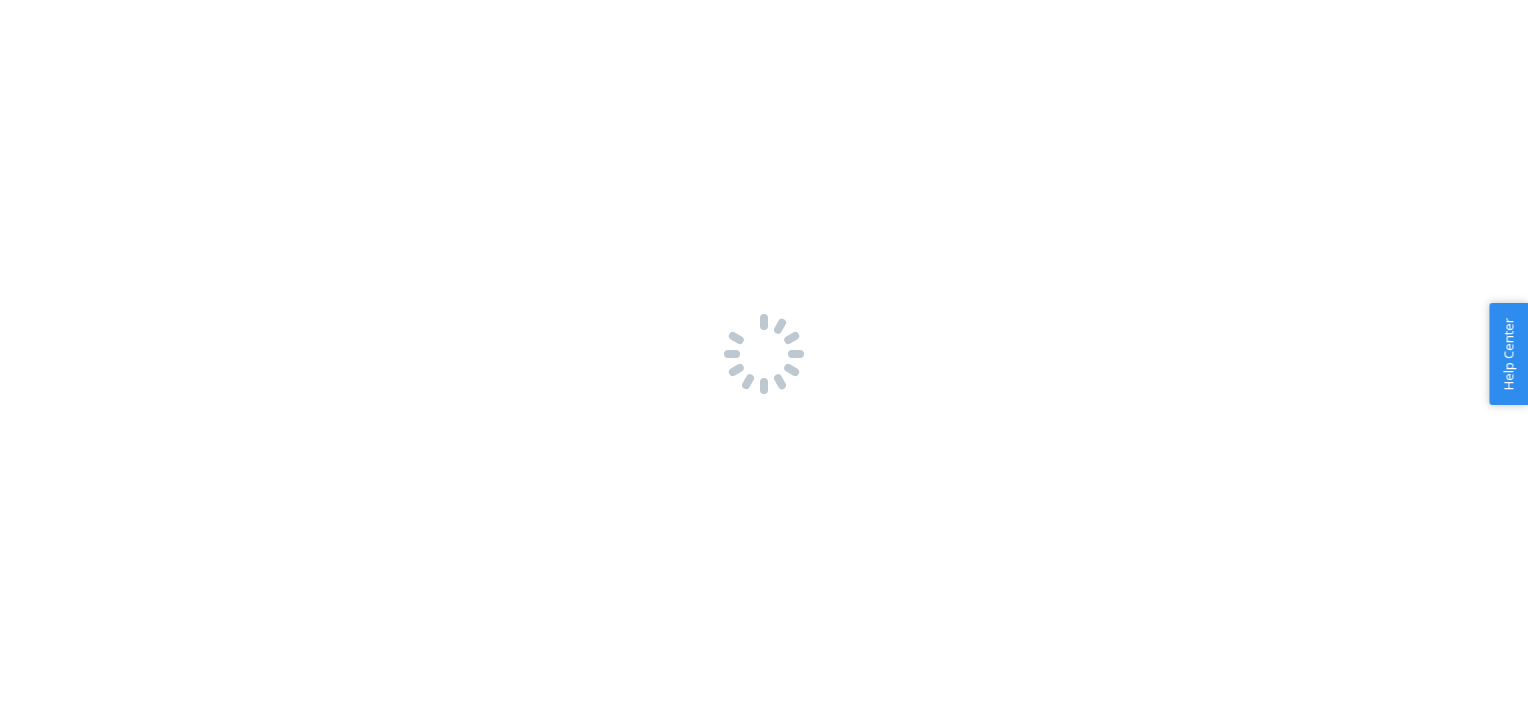 scroll, scrollTop: 0, scrollLeft: 0, axis: both 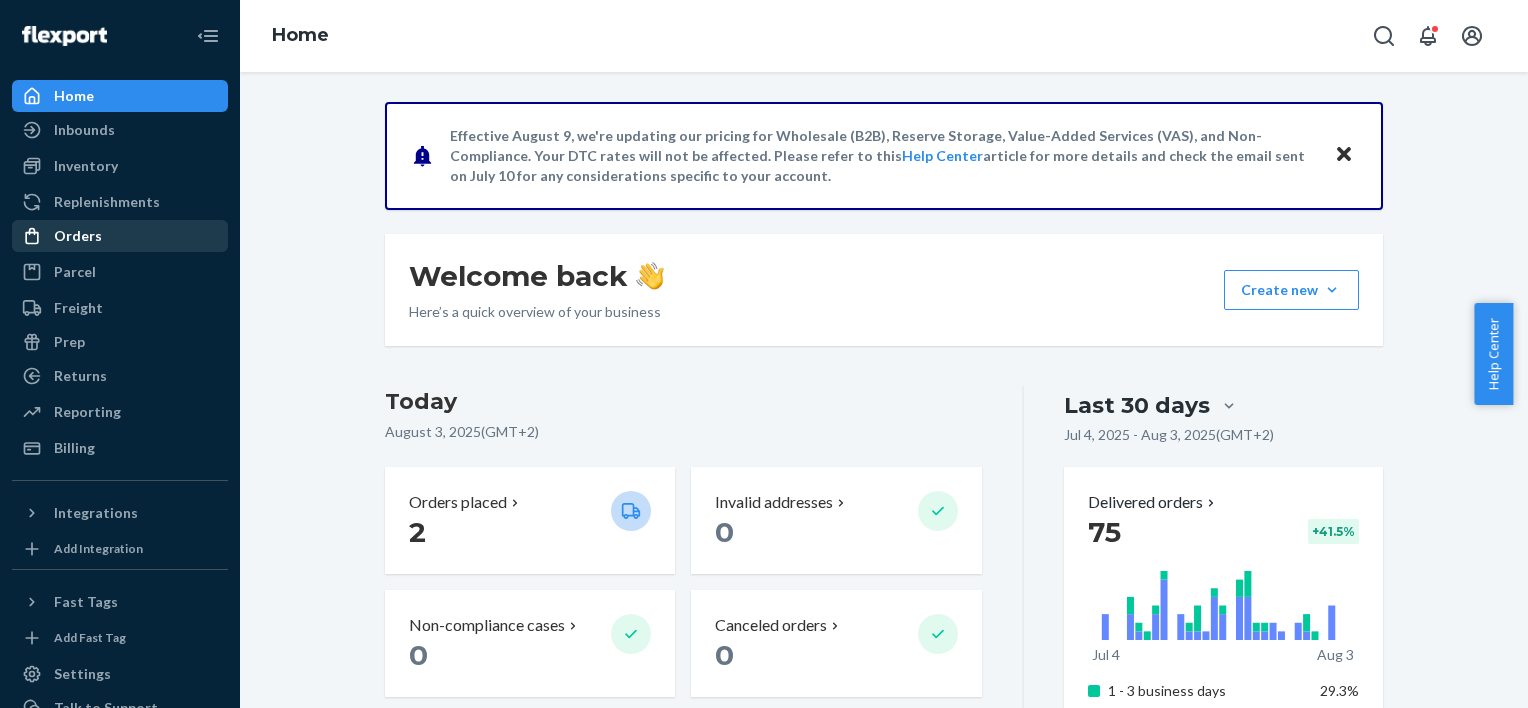click on "Orders" at bounding box center [78, 236] 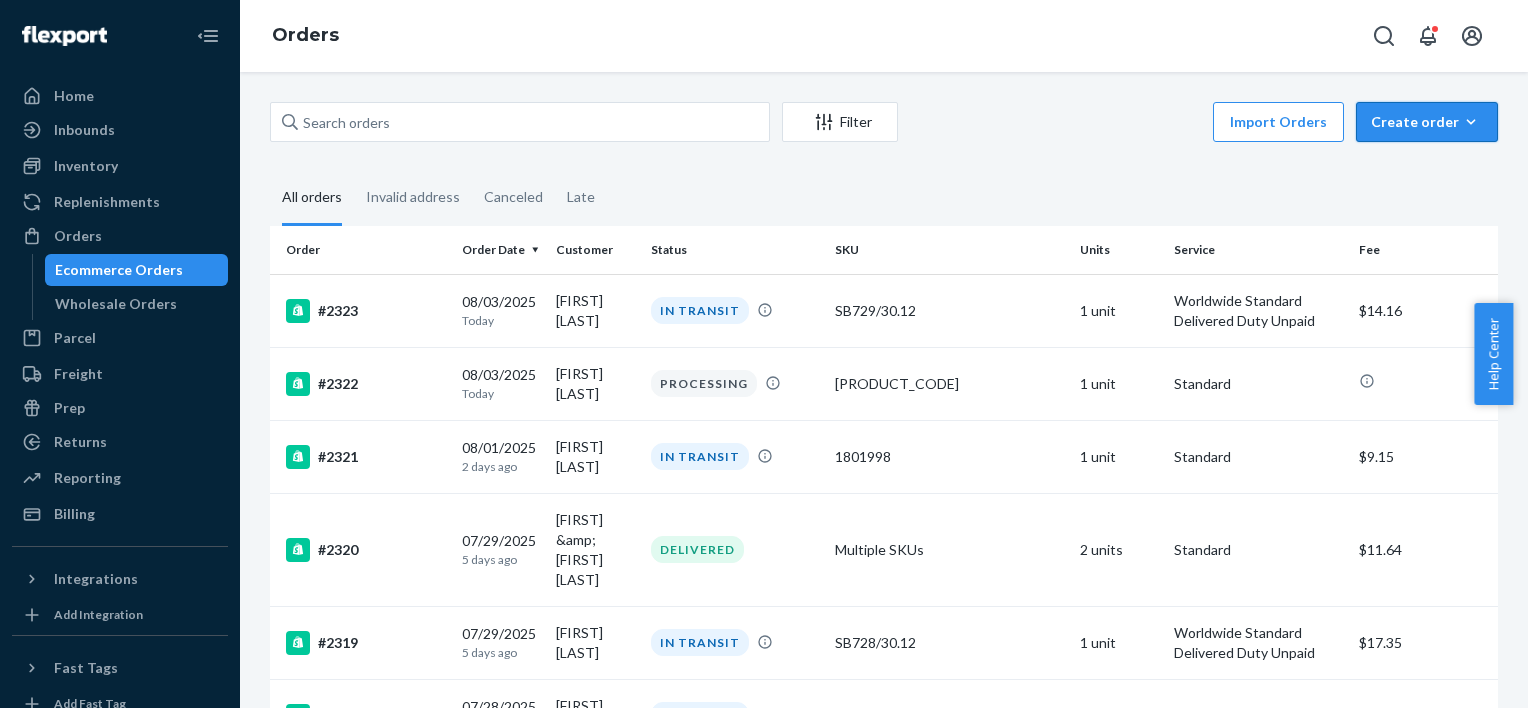 click on "Create order" at bounding box center (1427, 122) 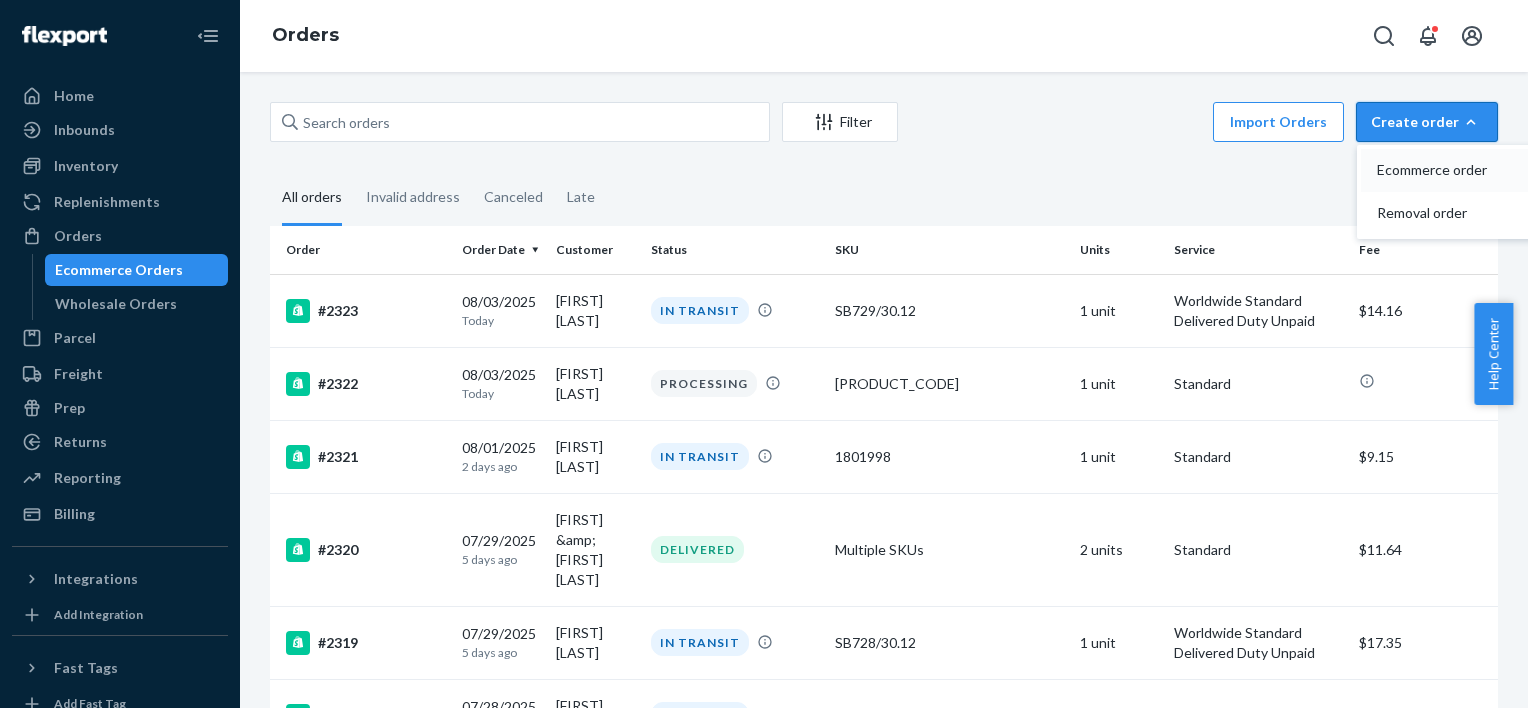 click on "Ecommerce order" at bounding box center (1457, 170) 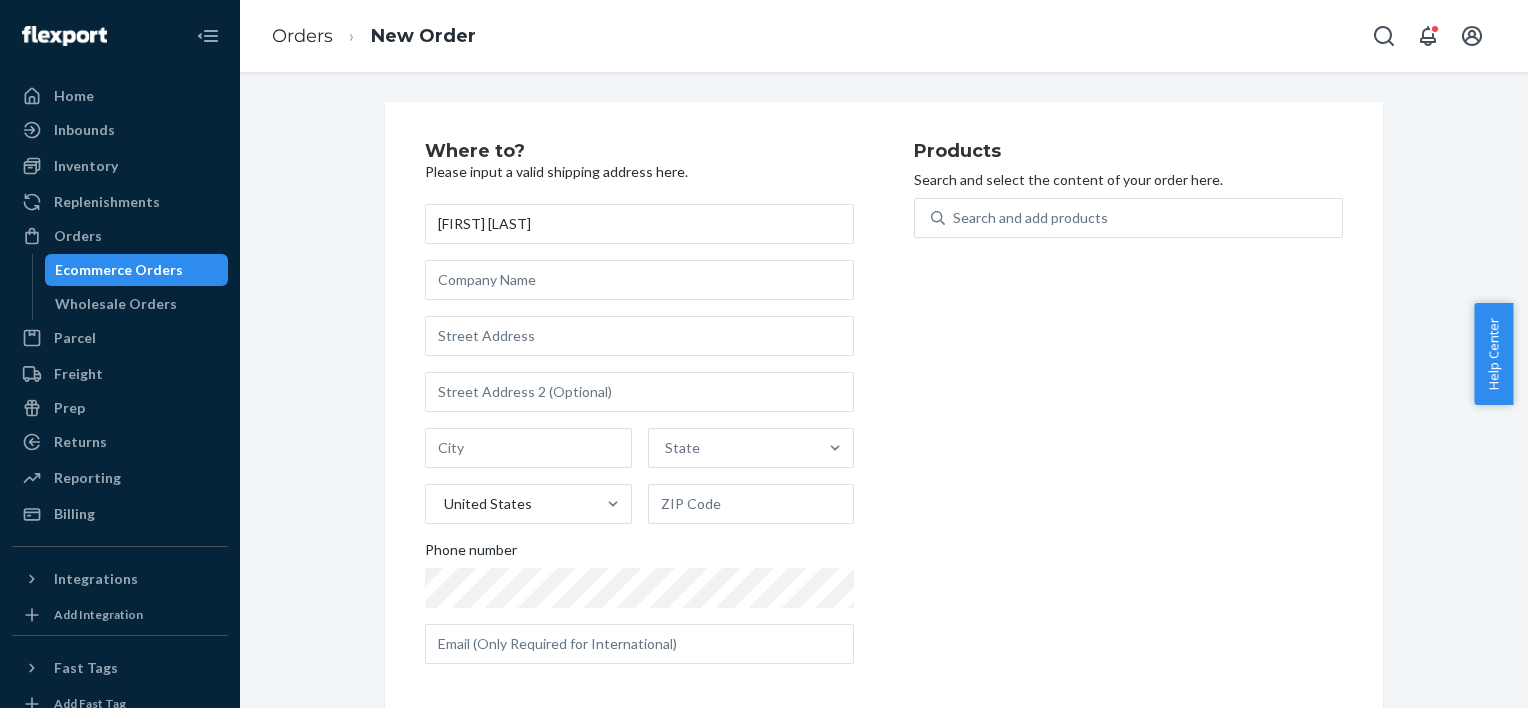 type on "[FIRST] [LAST]" 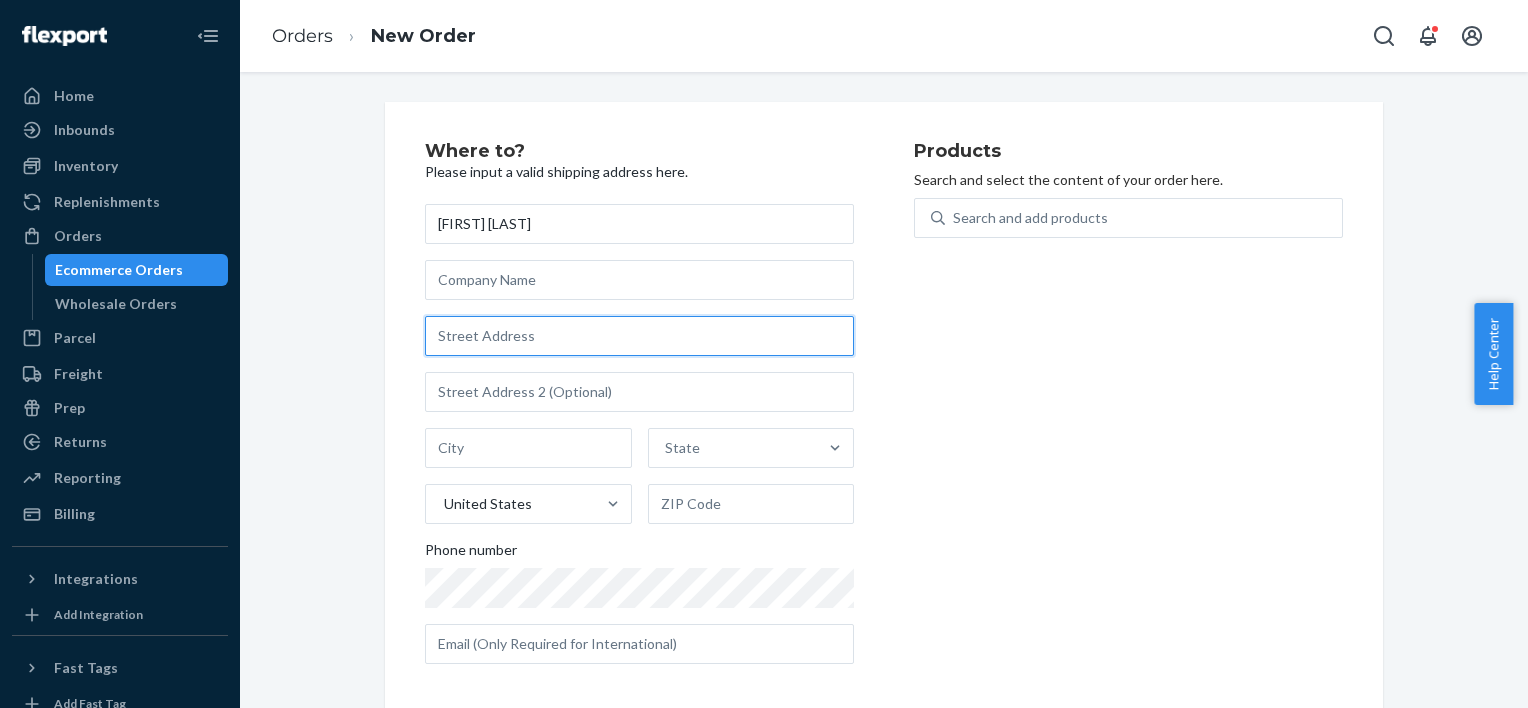 click at bounding box center [639, 336] 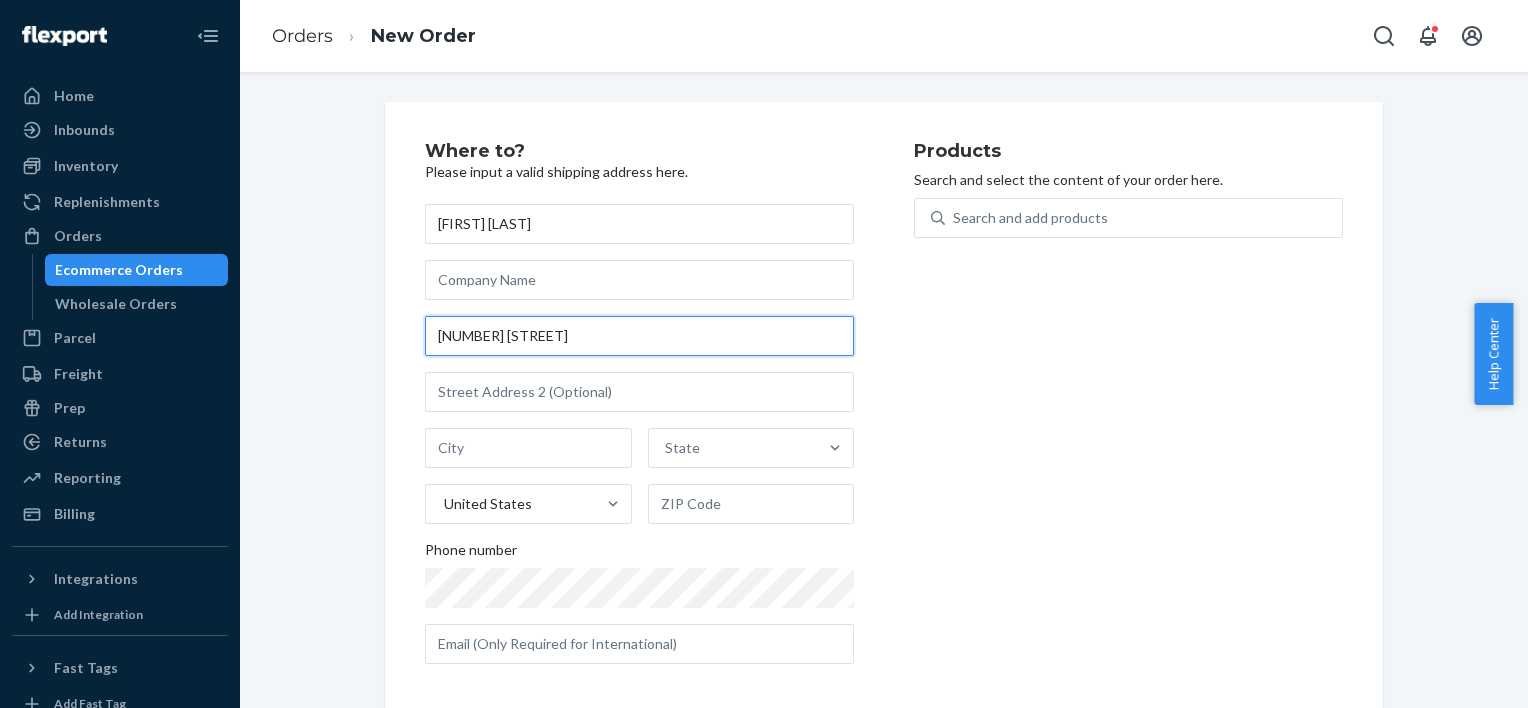 click on "[NUMBER] [STREET]" at bounding box center (639, 336) 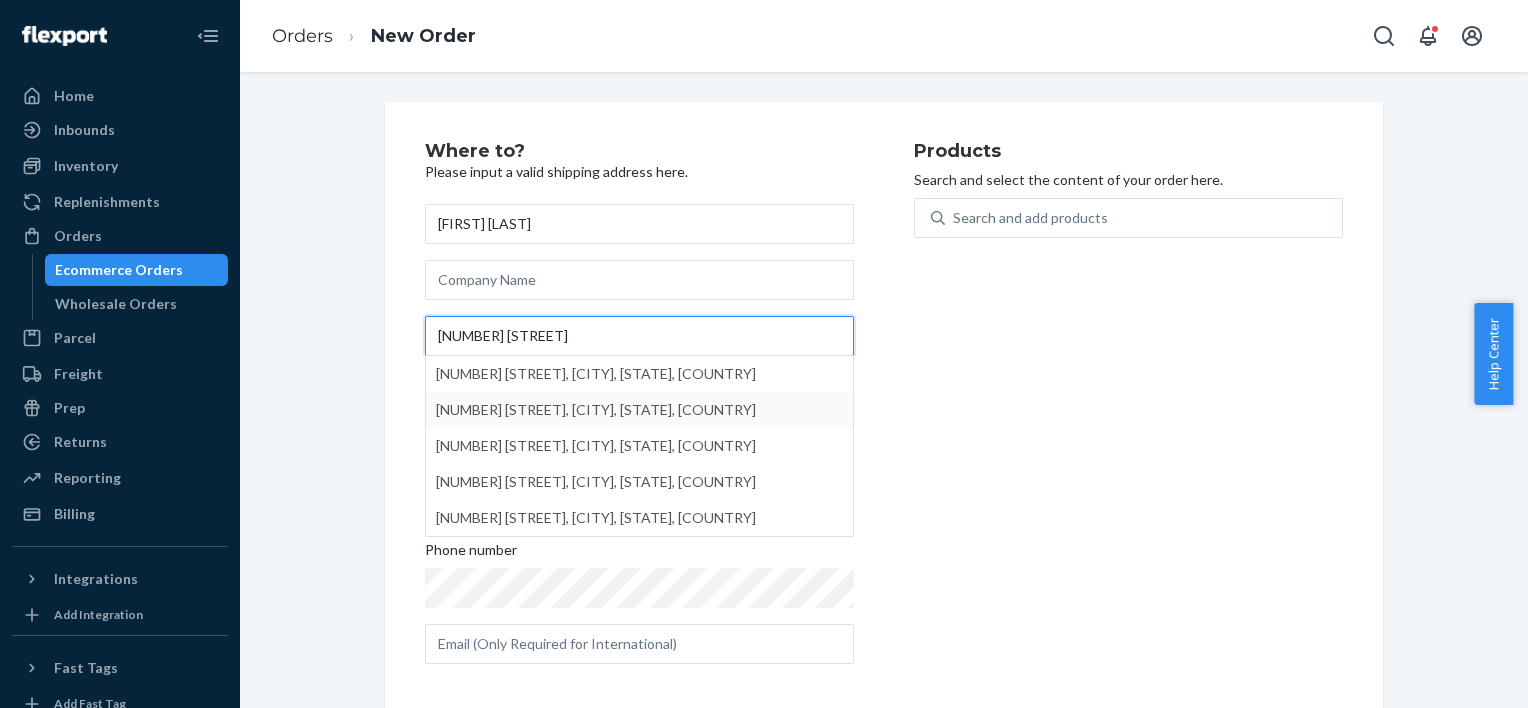 type on "[NUMBER] [STREET]" 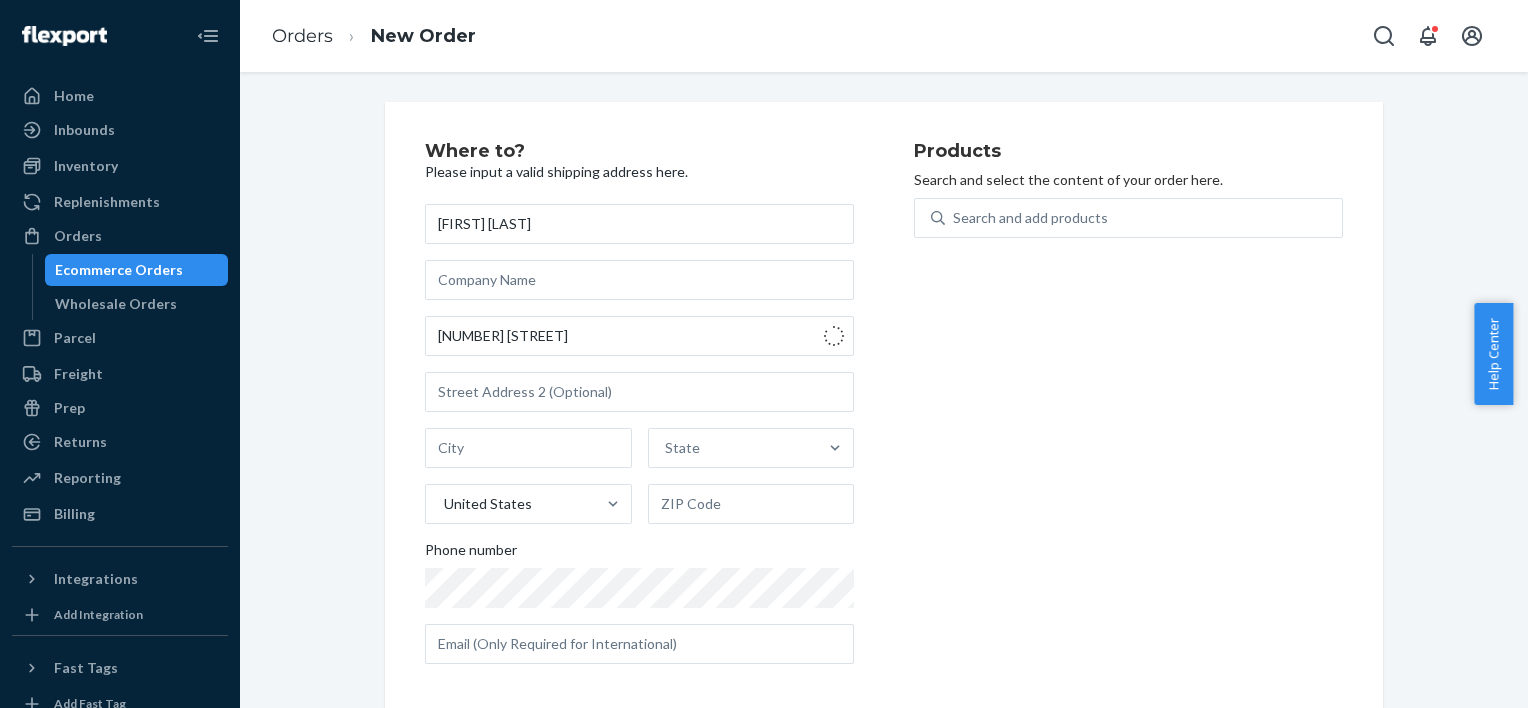 type on "[CITY]" 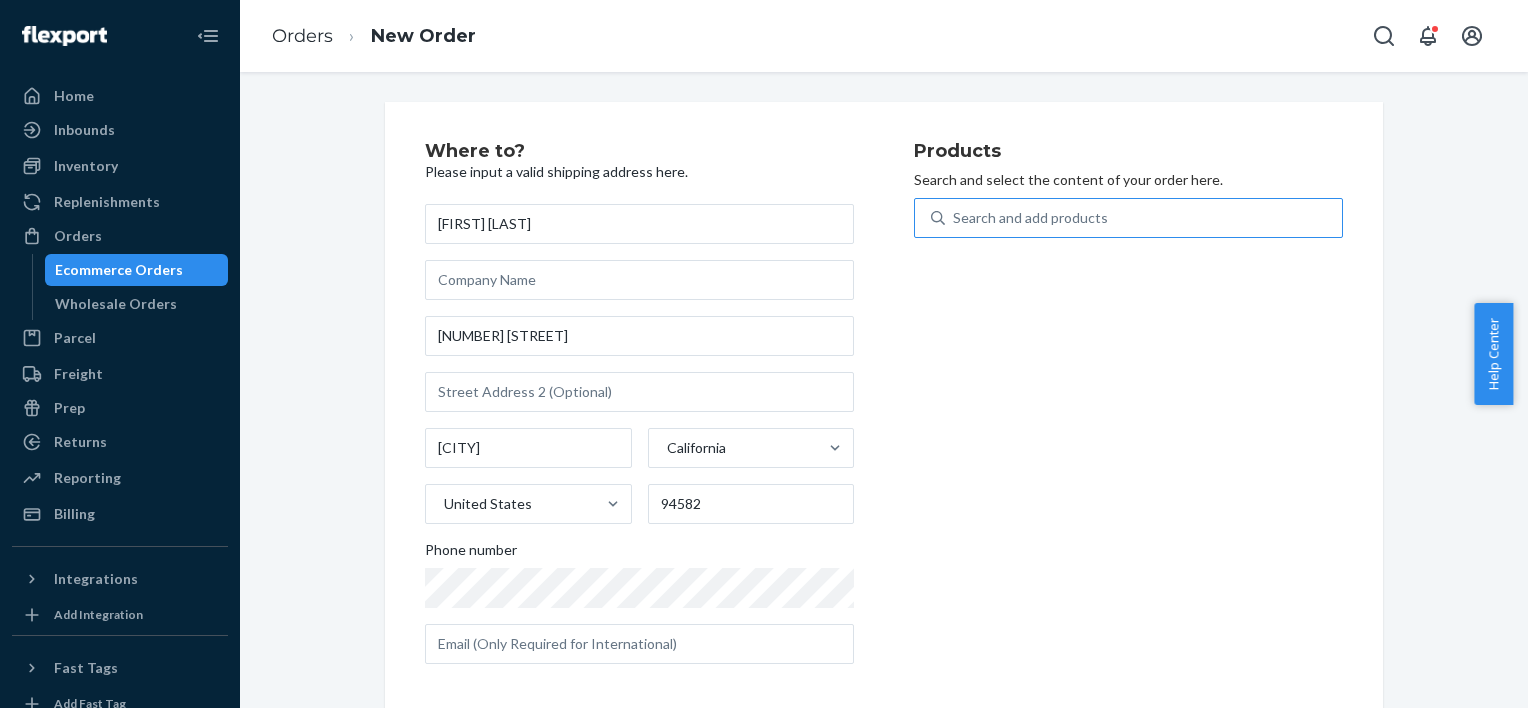 click on "Search and add products" at bounding box center (1030, 218) 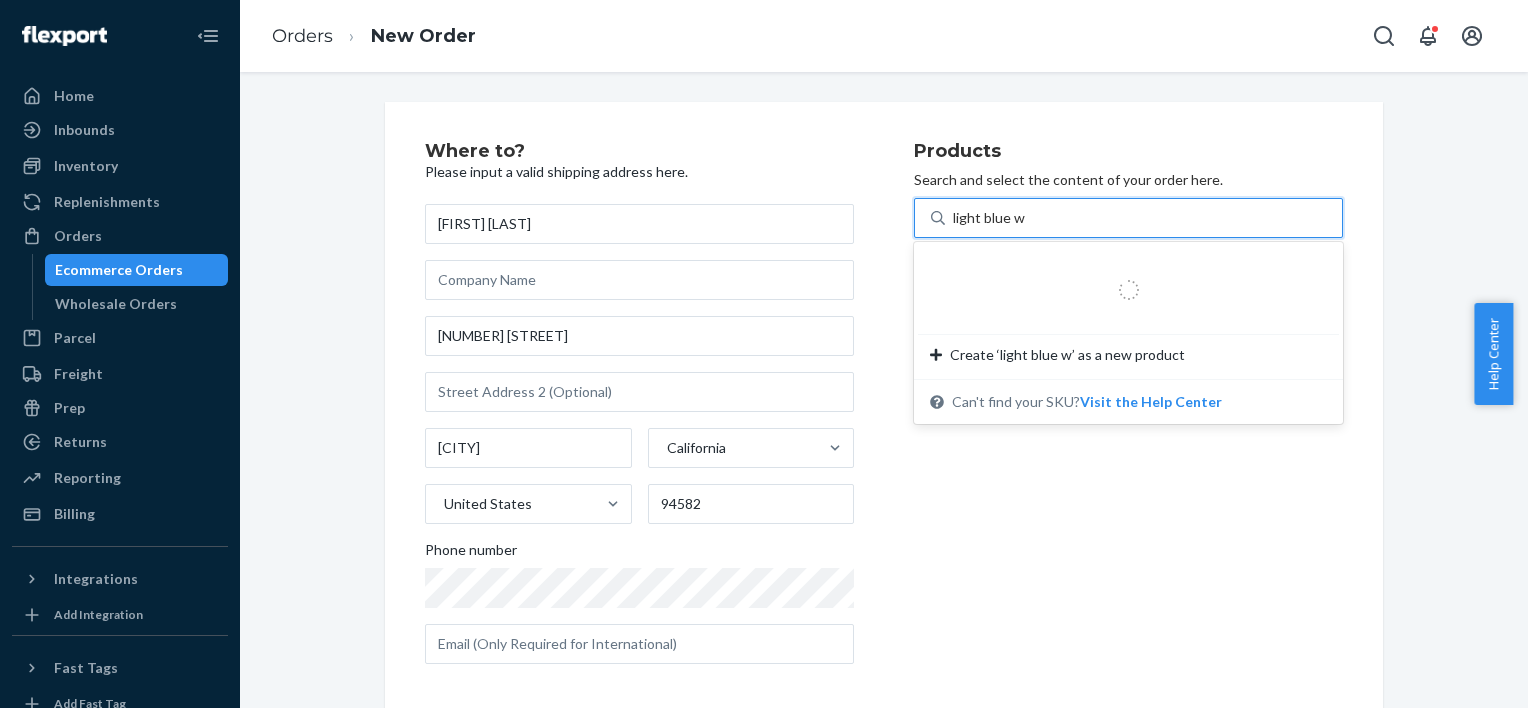 type on "light blue" 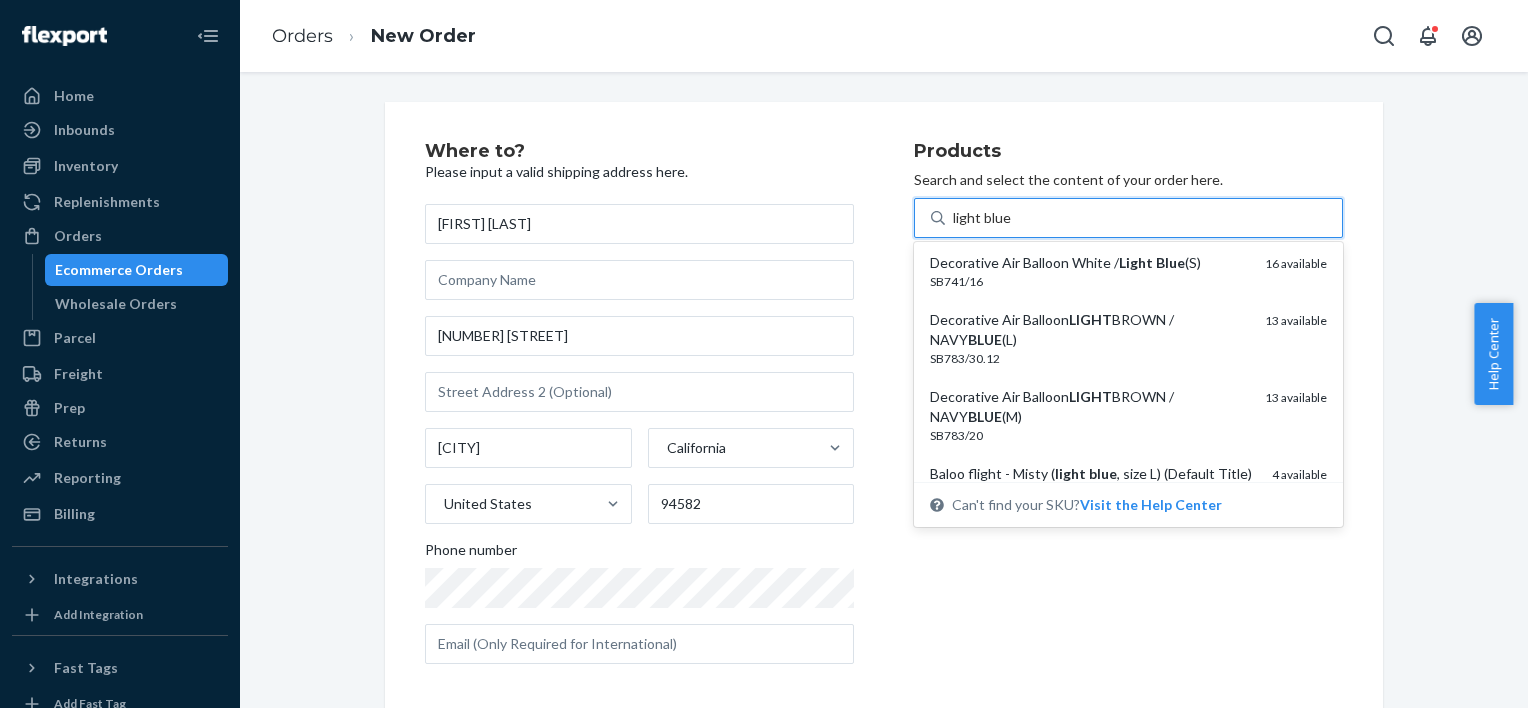 scroll, scrollTop: 120, scrollLeft: 0, axis: vertical 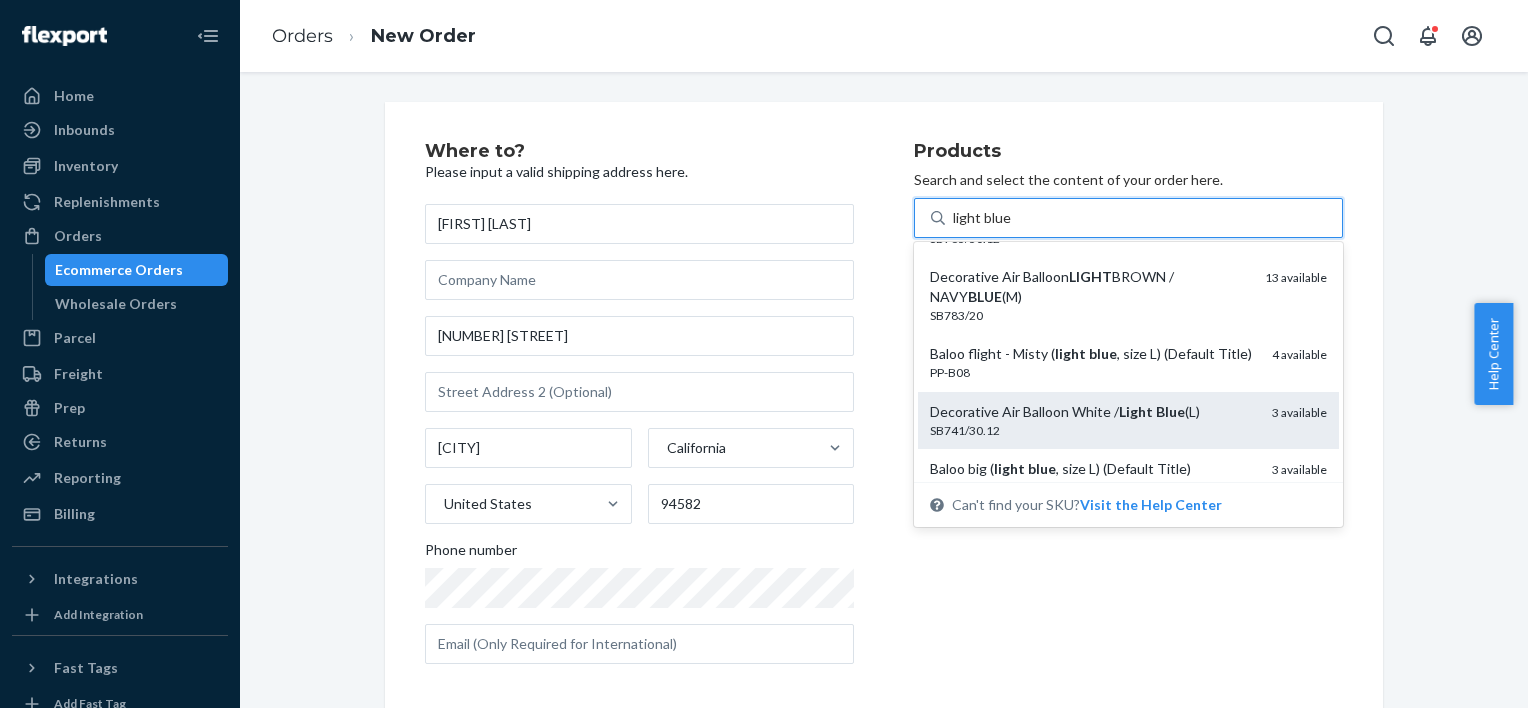 click on "Decorative Air Balloon White / Light Blue (L)" at bounding box center (1093, 412) 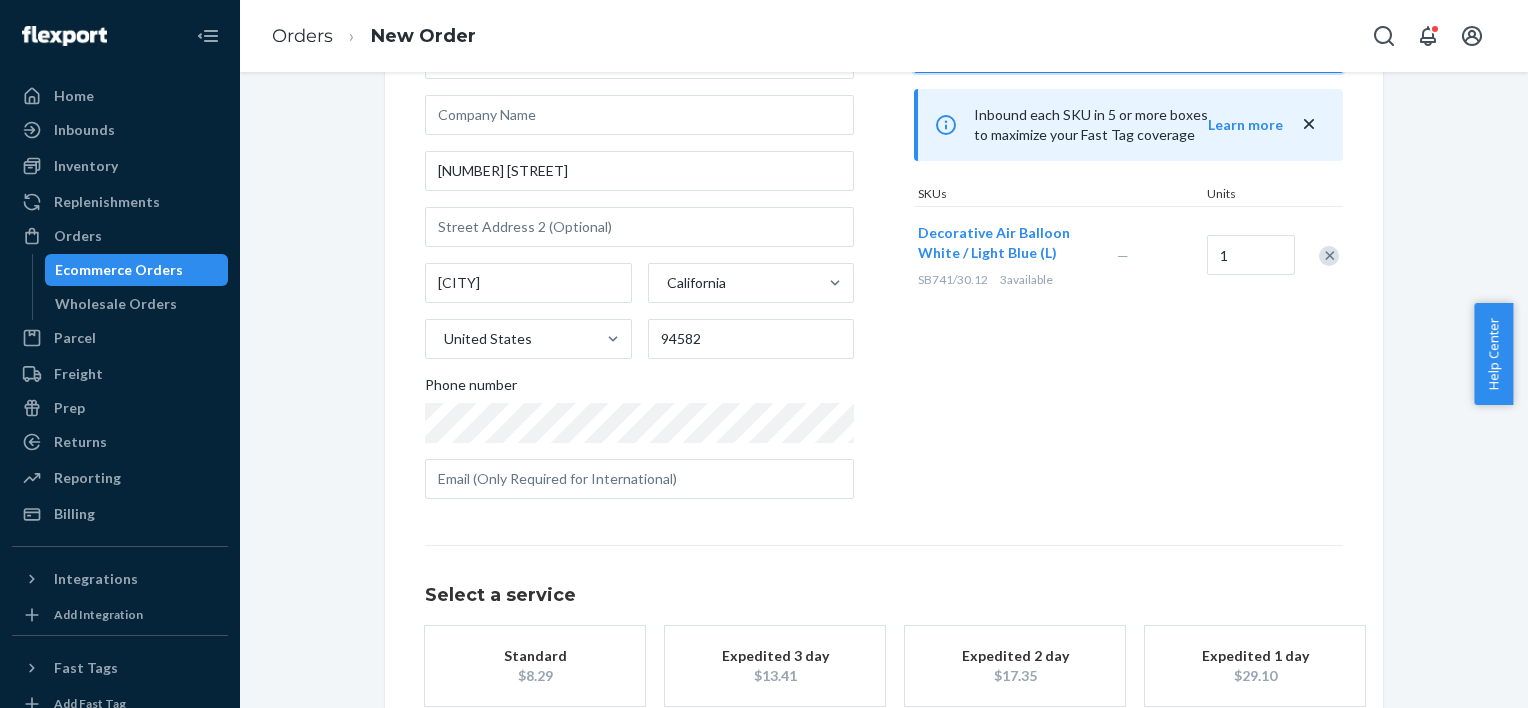 scroll, scrollTop: 282, scrollLeft: 0, axis: vertical 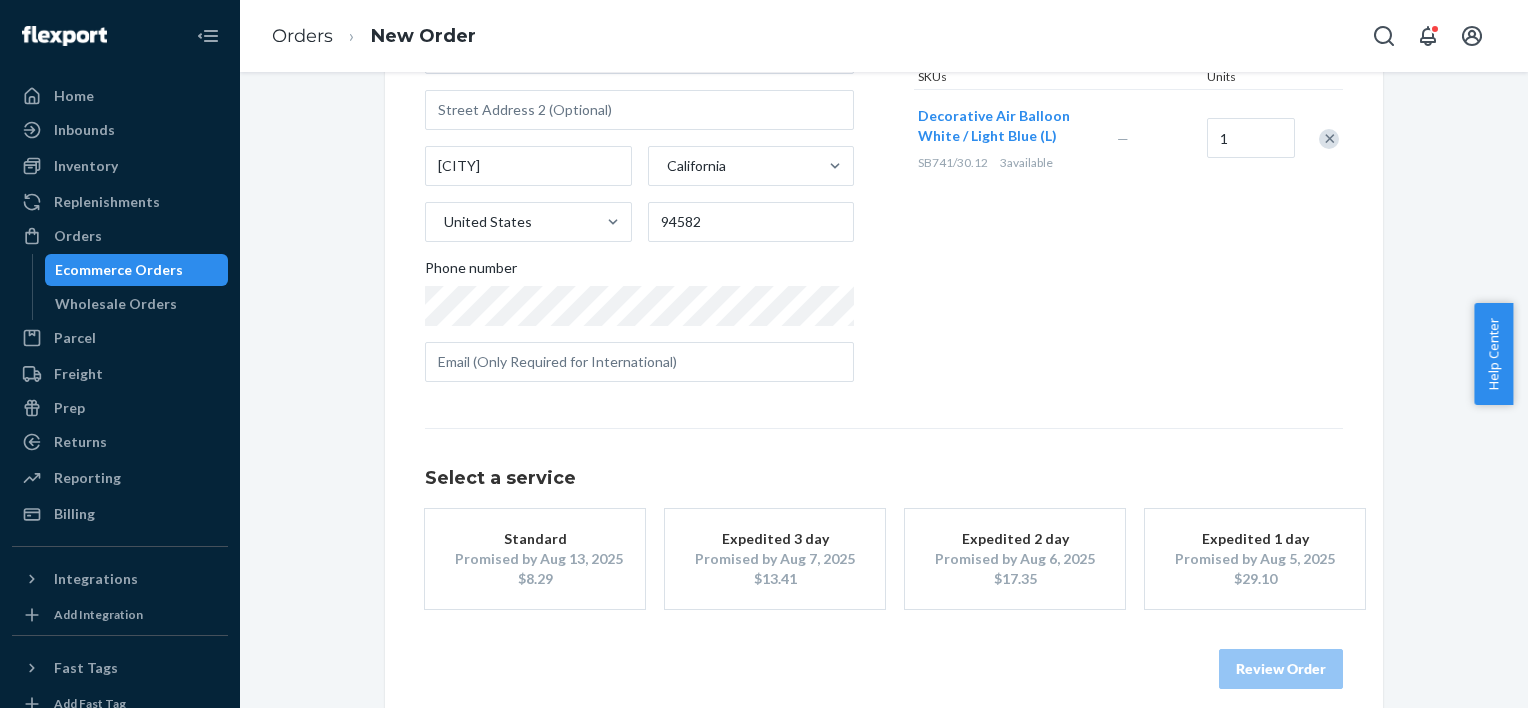 click on "Standard Promised by [DATE] [PRICE]" at bounding box center (535, 559) 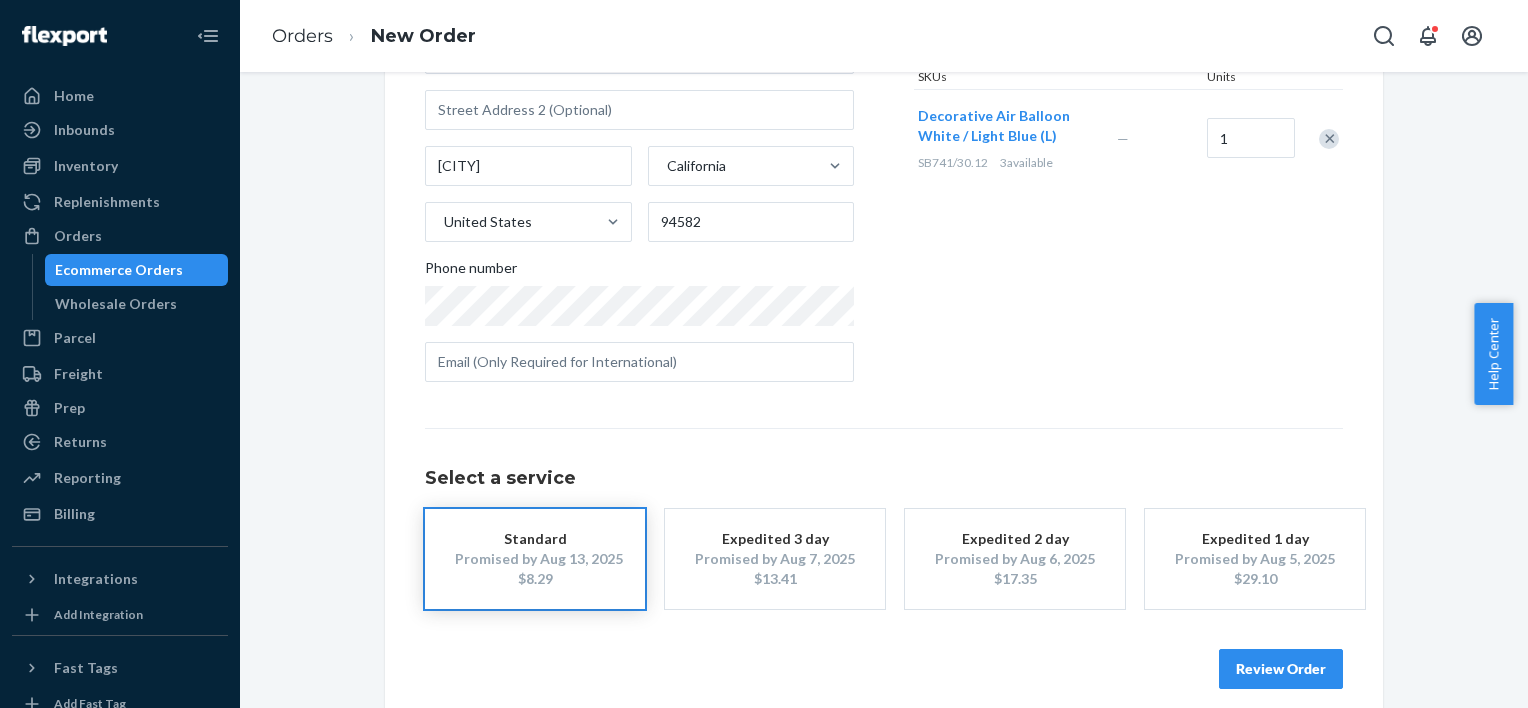 click on "Review Order" at bounding box center [1281, 669] 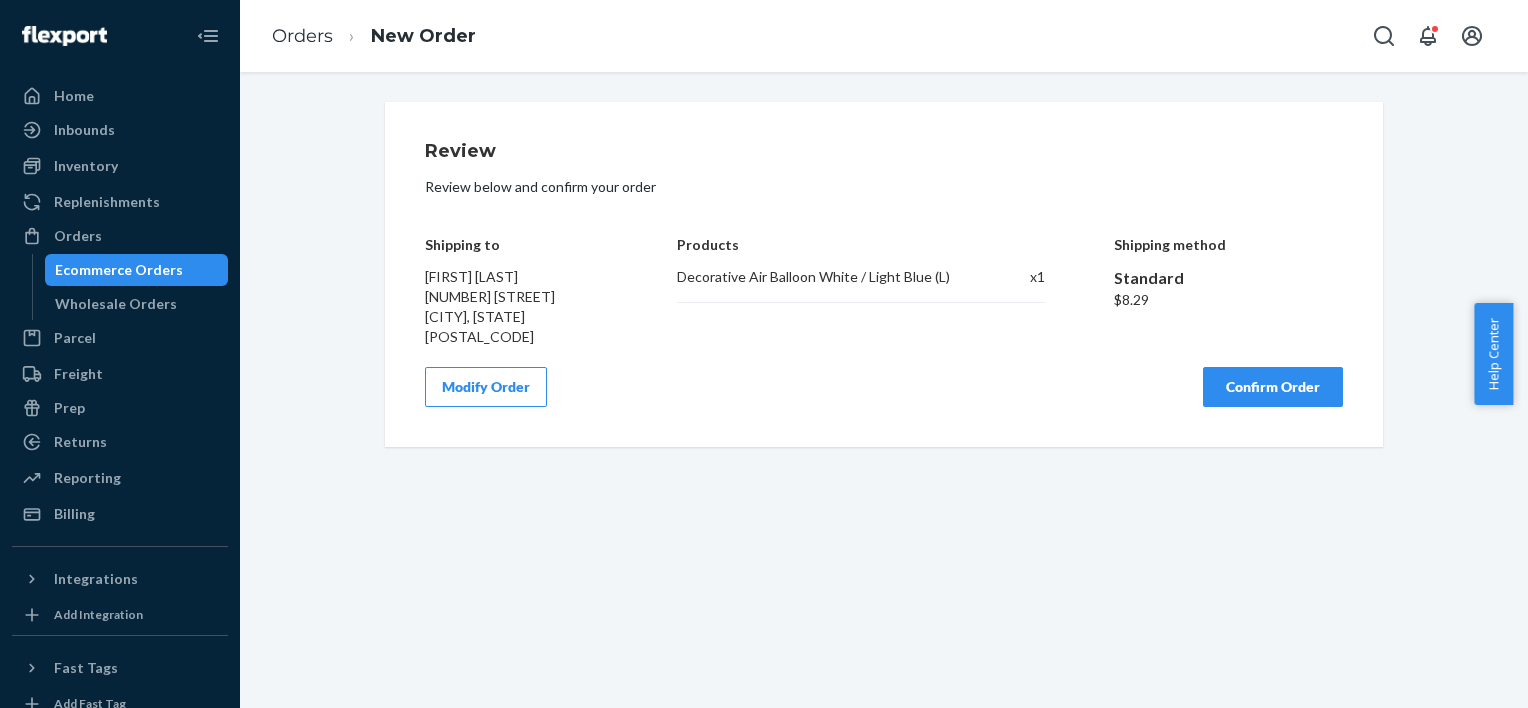 click on "Confirm Order" at bounding box center (1273, 387) 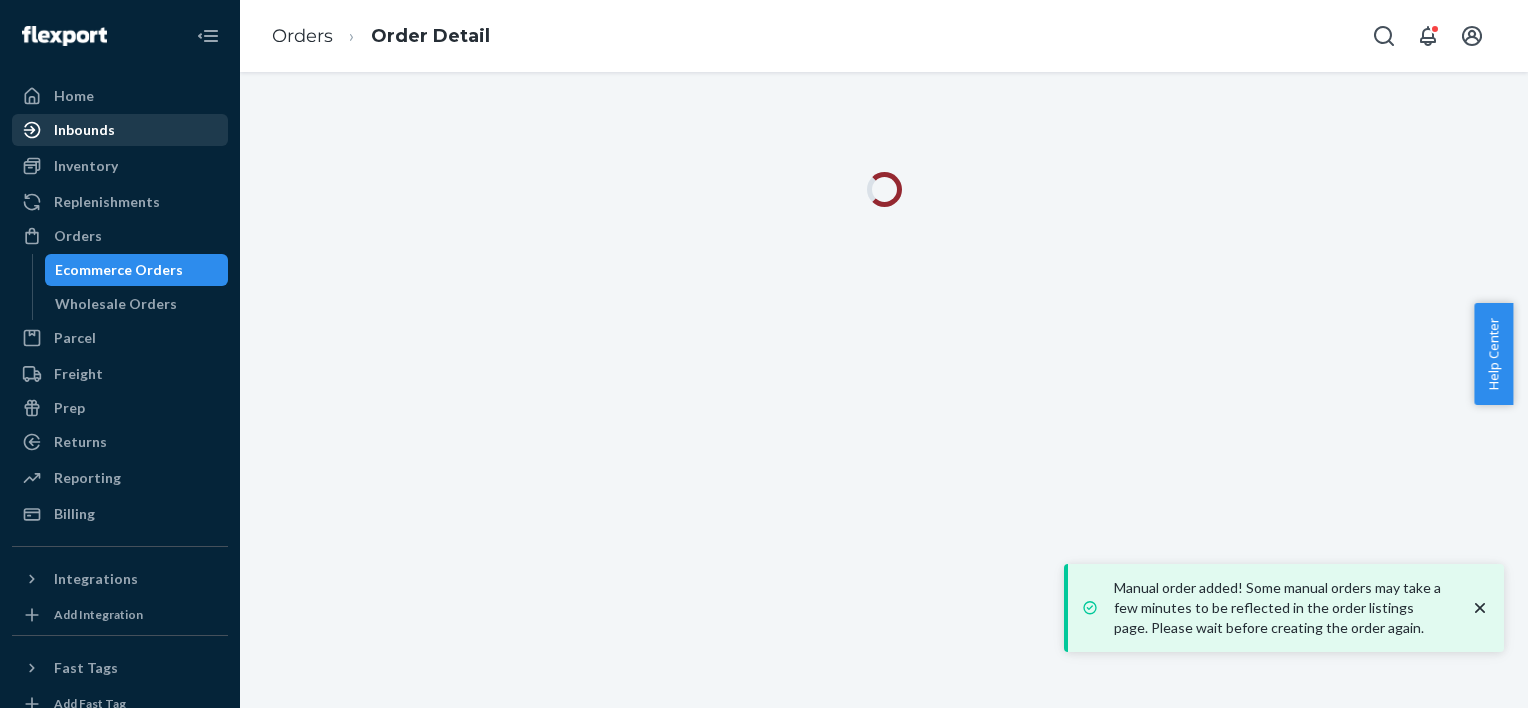 click on "Inbounds" at bounding box center [120, 130] 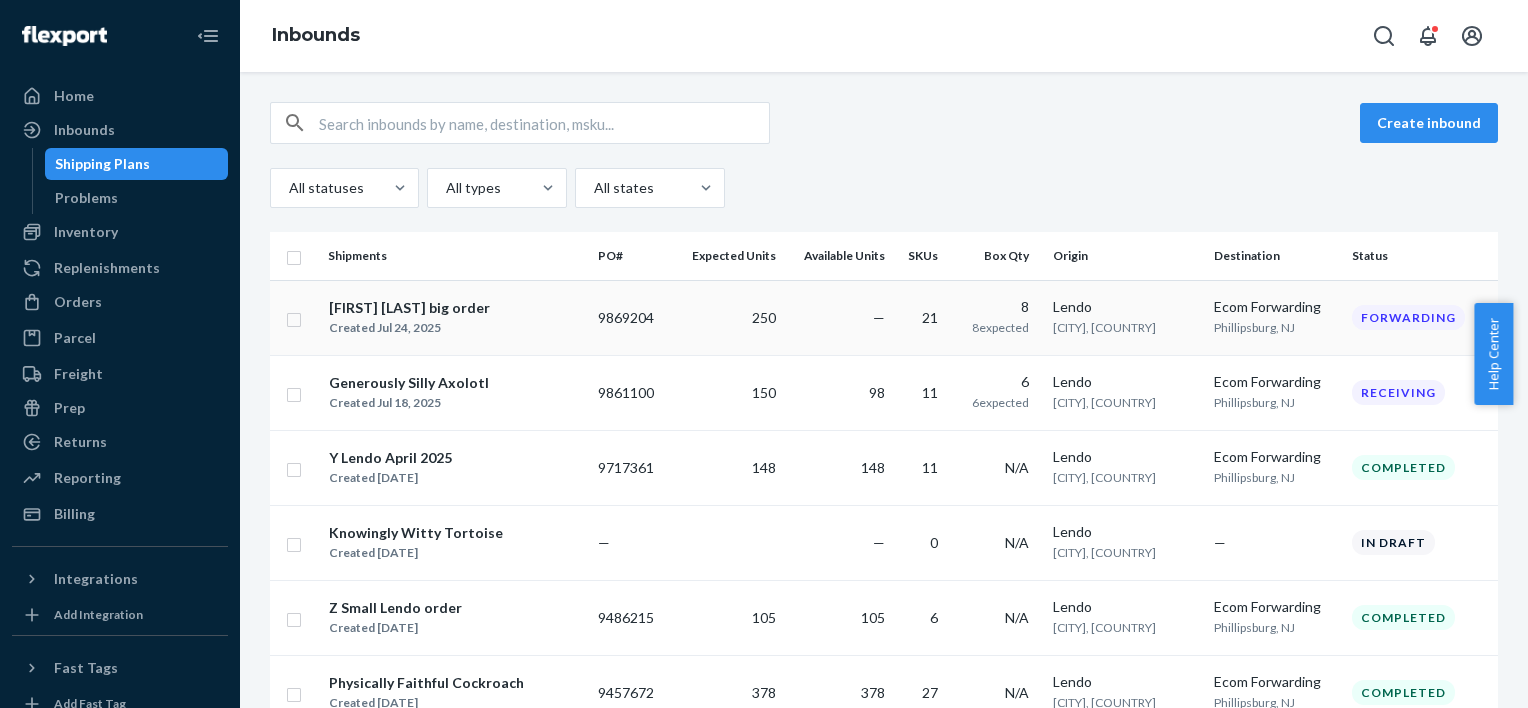 drag, startPoint x: 690, startPoint y: 308, endPoint x: 558, endPoint y: 330, distance: 133.82077 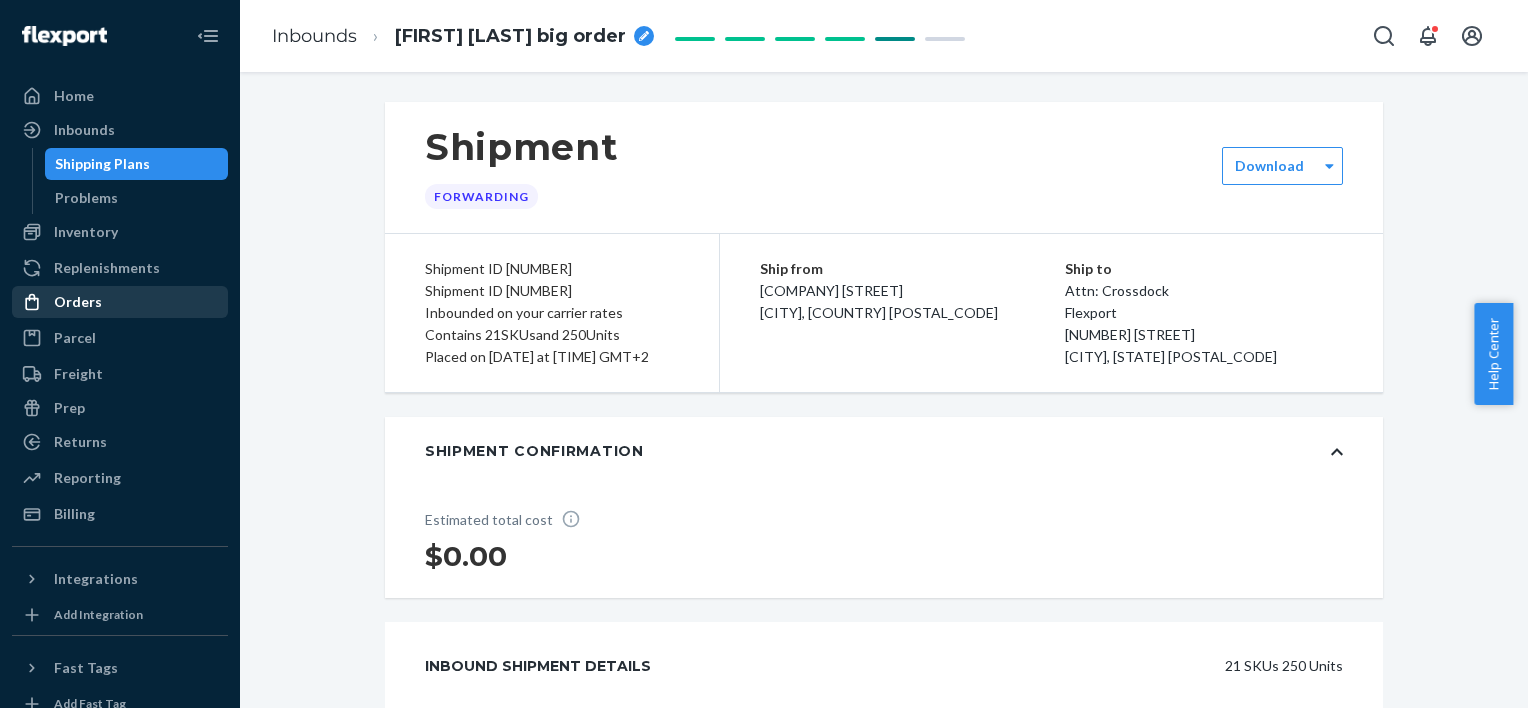 click on "Orders" at bounding box center [120, 302] 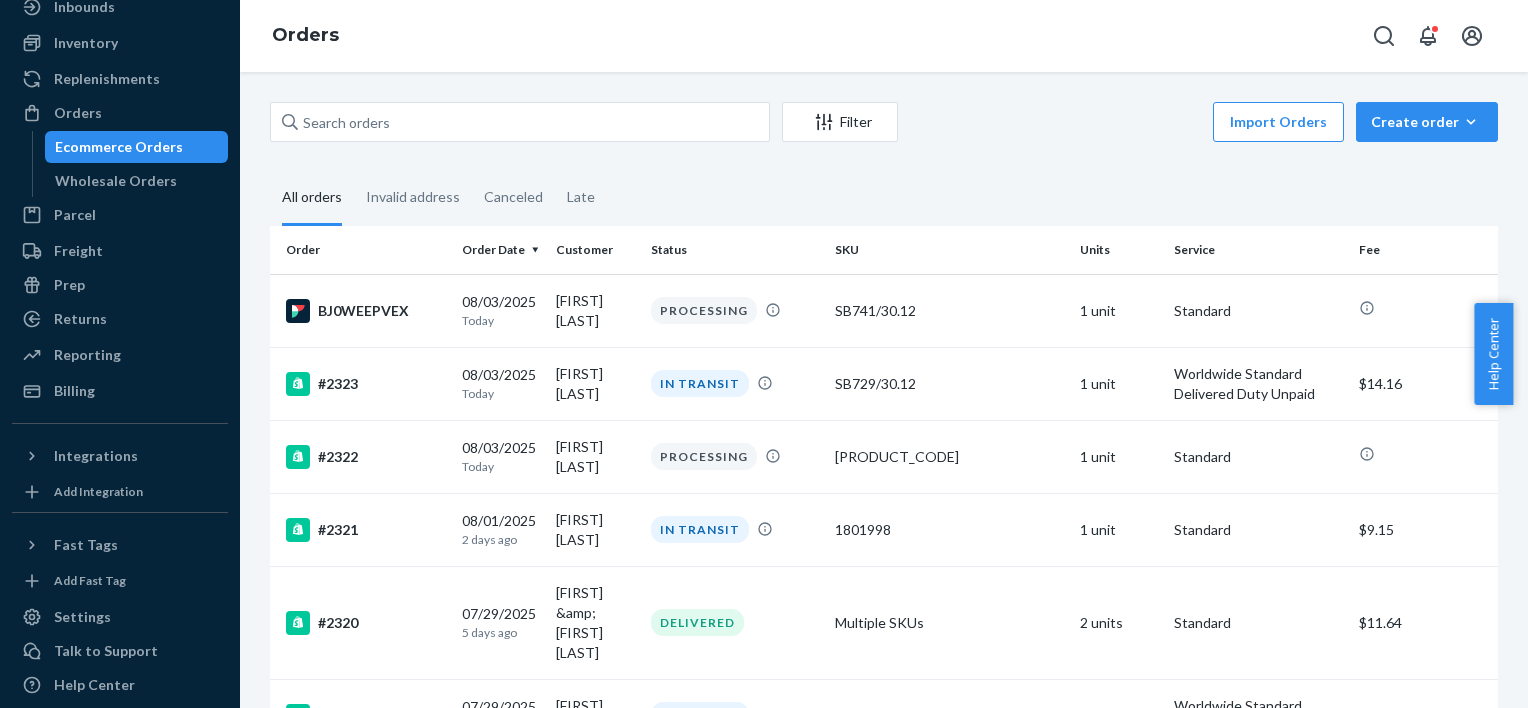 scroll, scrollTop: 132, scrollLeft: 0, axis: vertical 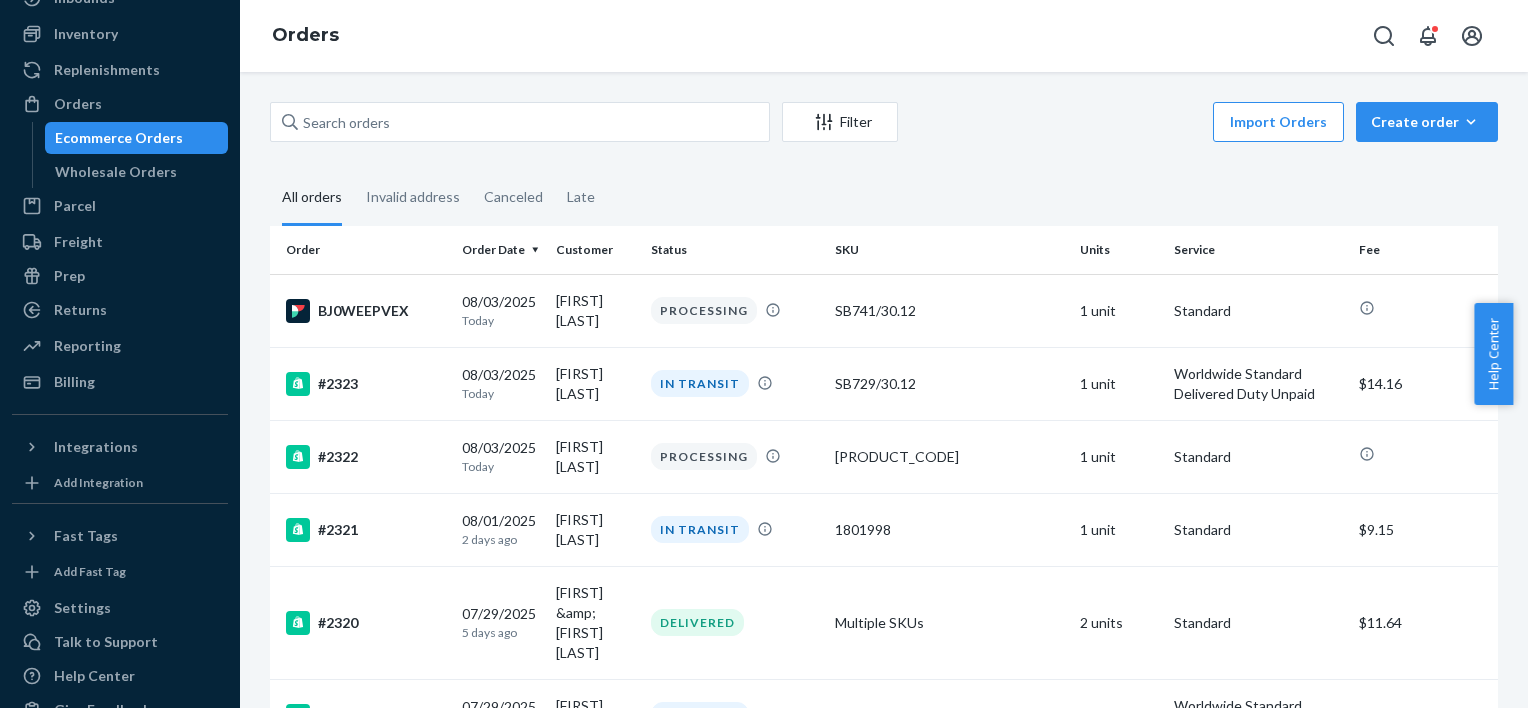 drag, startPoint x: 222, startPoint y: 432, endPoint x: 225, endPoint y: 500, distance: 68.06615 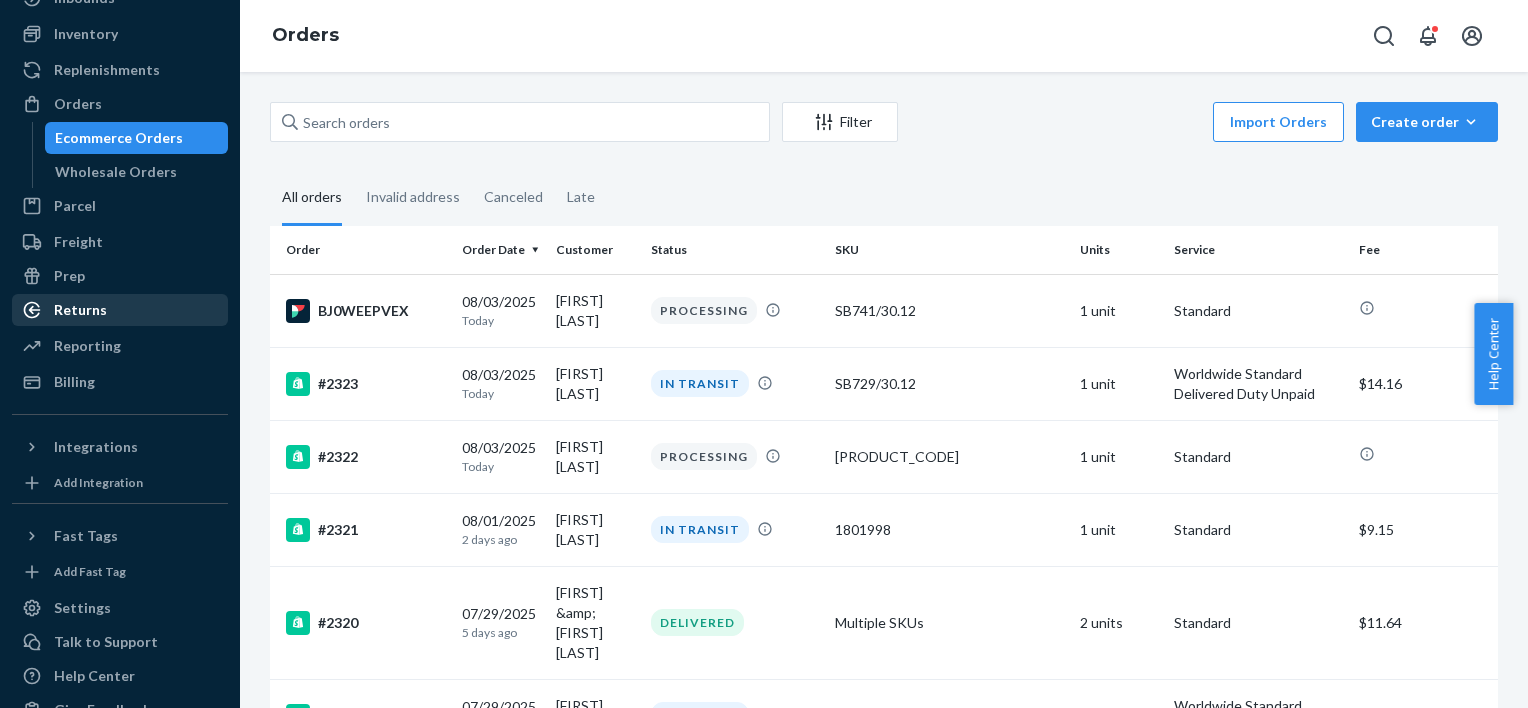 click on "Returns" at bounding box center (120, 310) 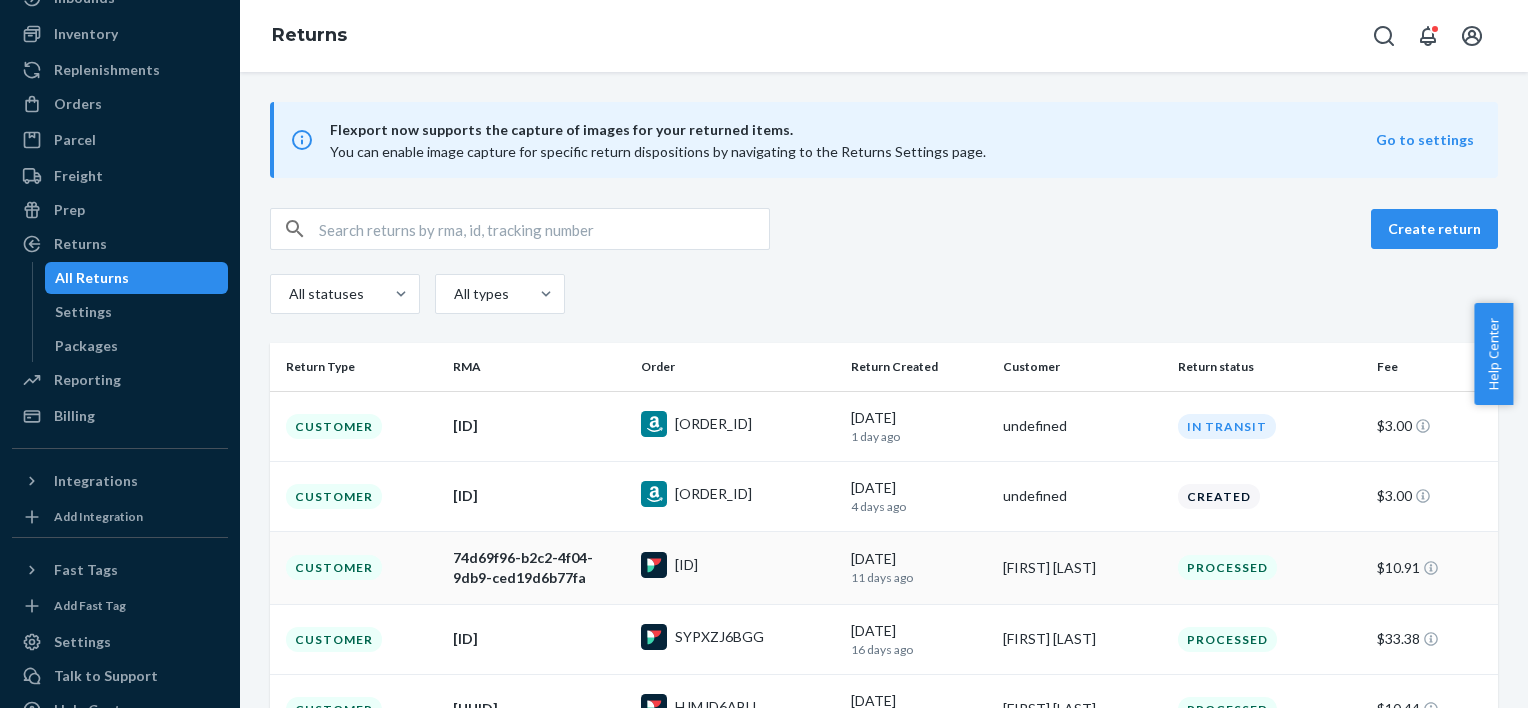 click on "[ID]" at bounding box center [738, 567] 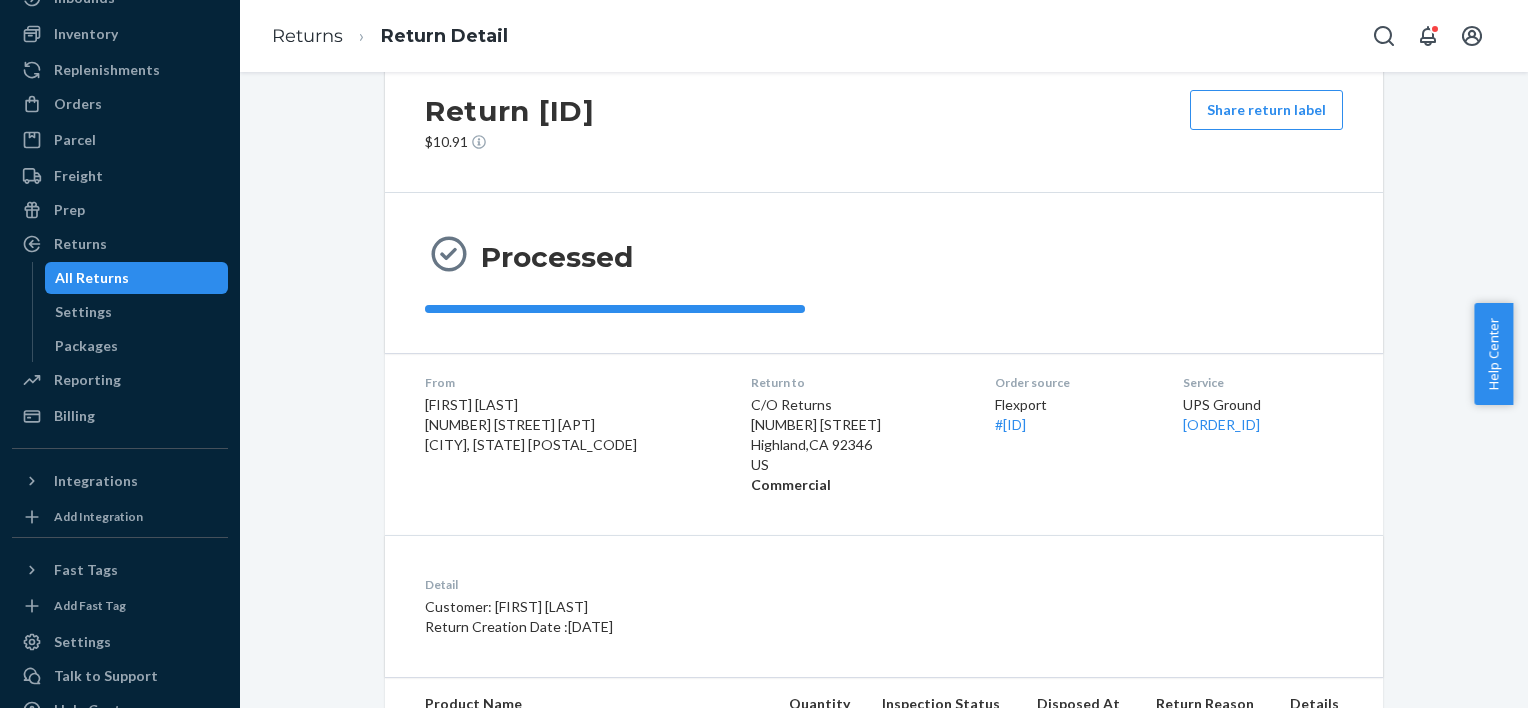 scroll, scrollTop: 0, scrollLeft: 0, axis: both 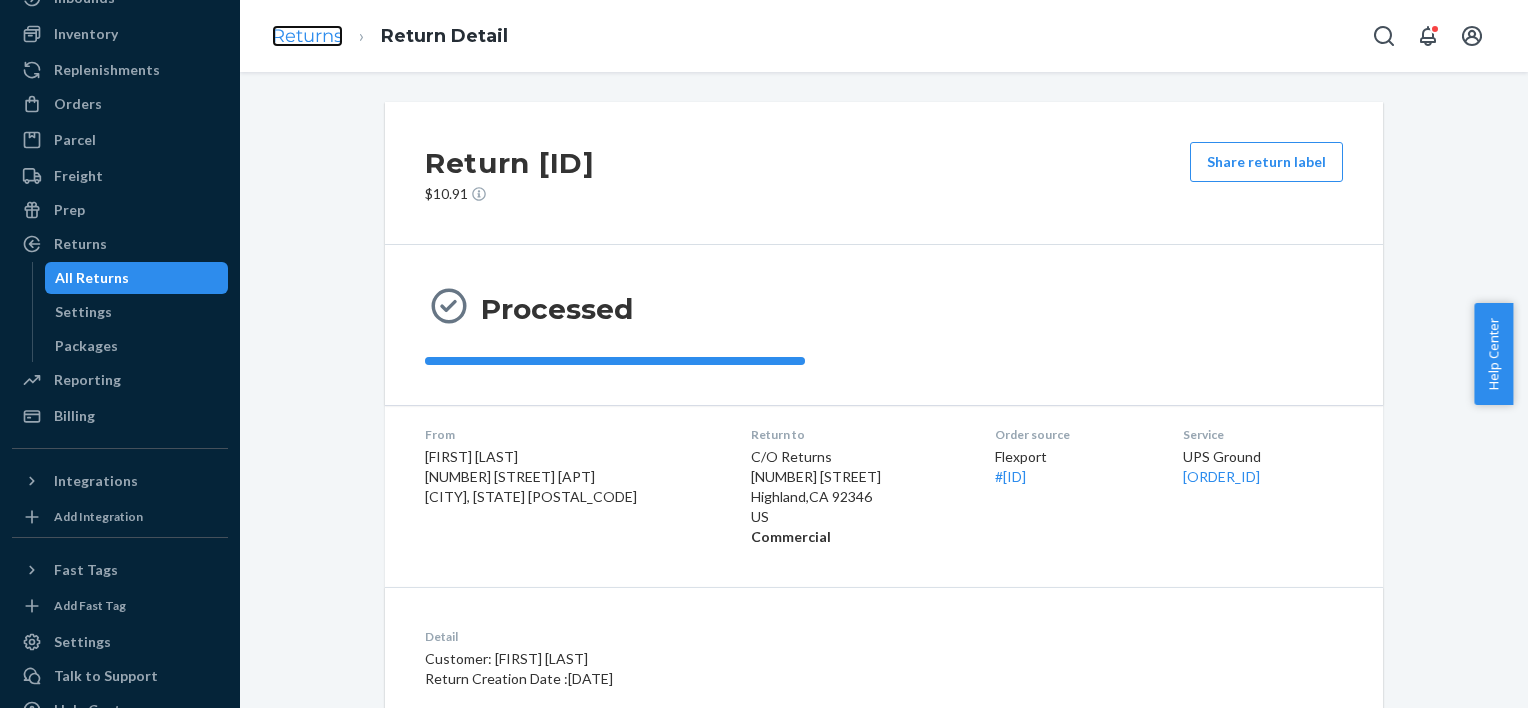 click on "Returns" at bounding box center [307, 36] 